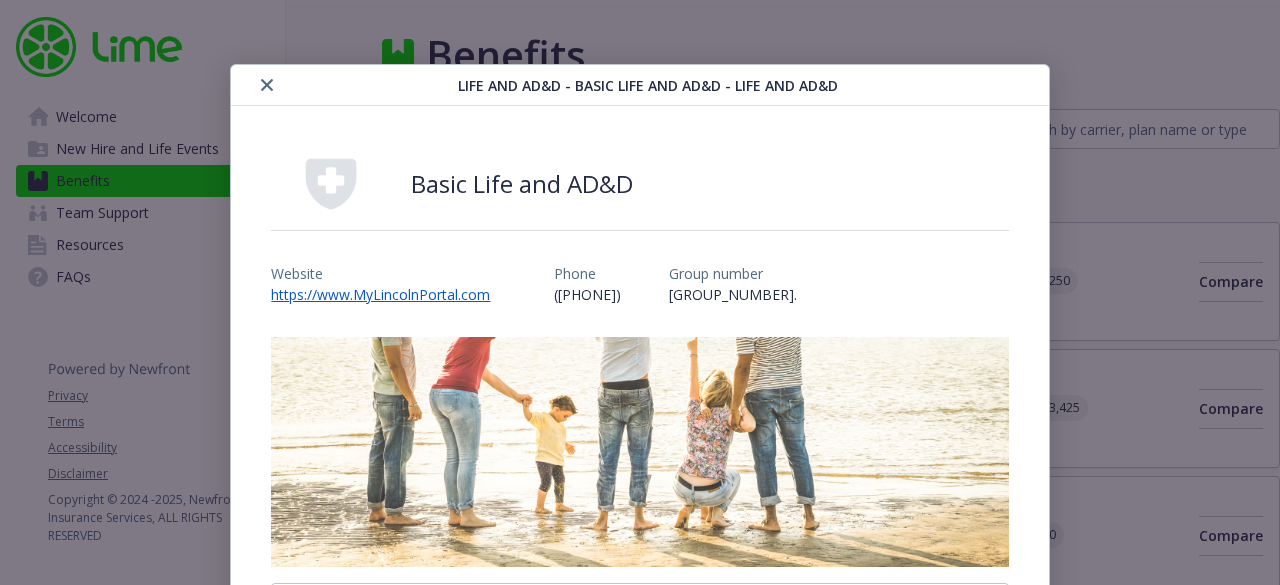 scroll, scrollTop: 0, scrollLeft: 0, axis: both 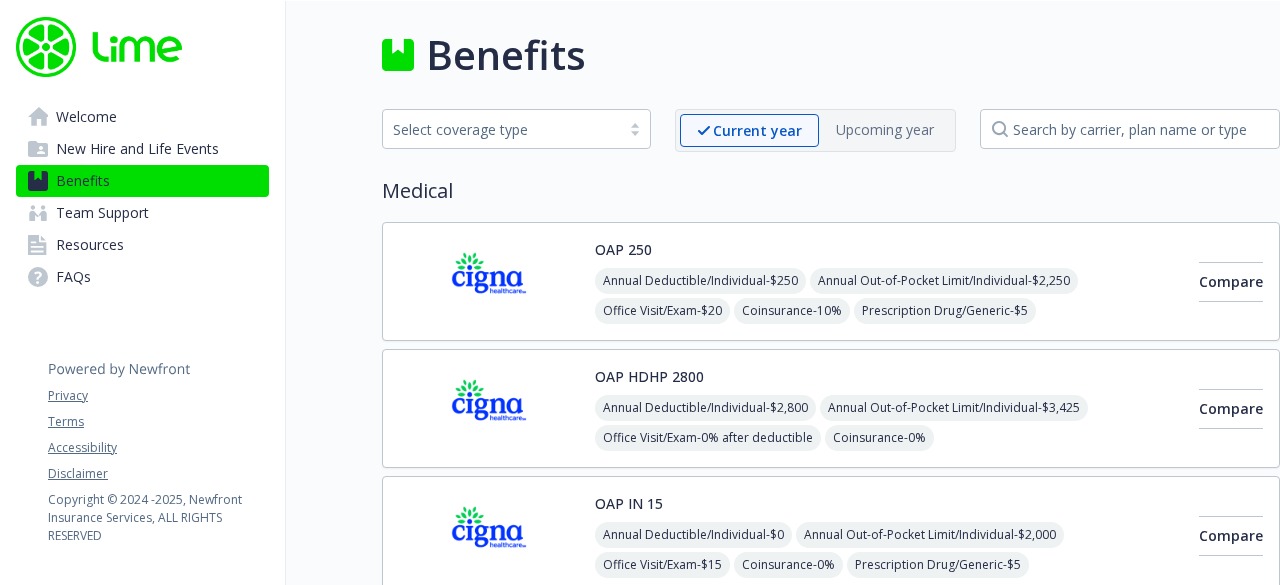 click on "Select coverage type" at bounding box center [501, 129] 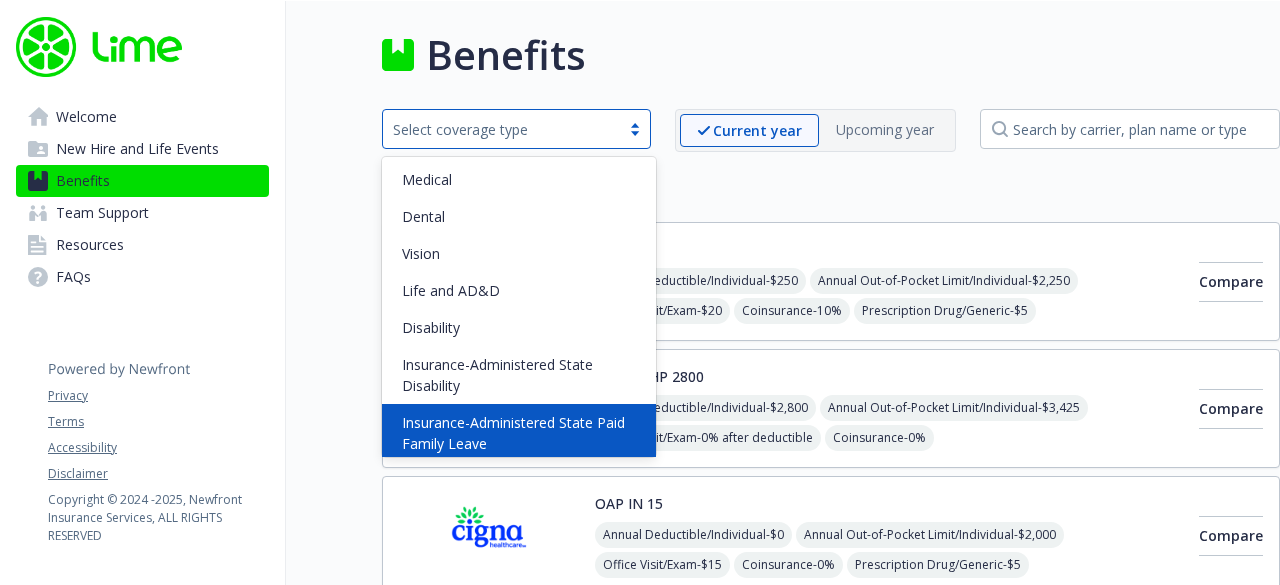 click on "Insurance-Administered State Paid Family Leave" at bounding box center (523, 433) 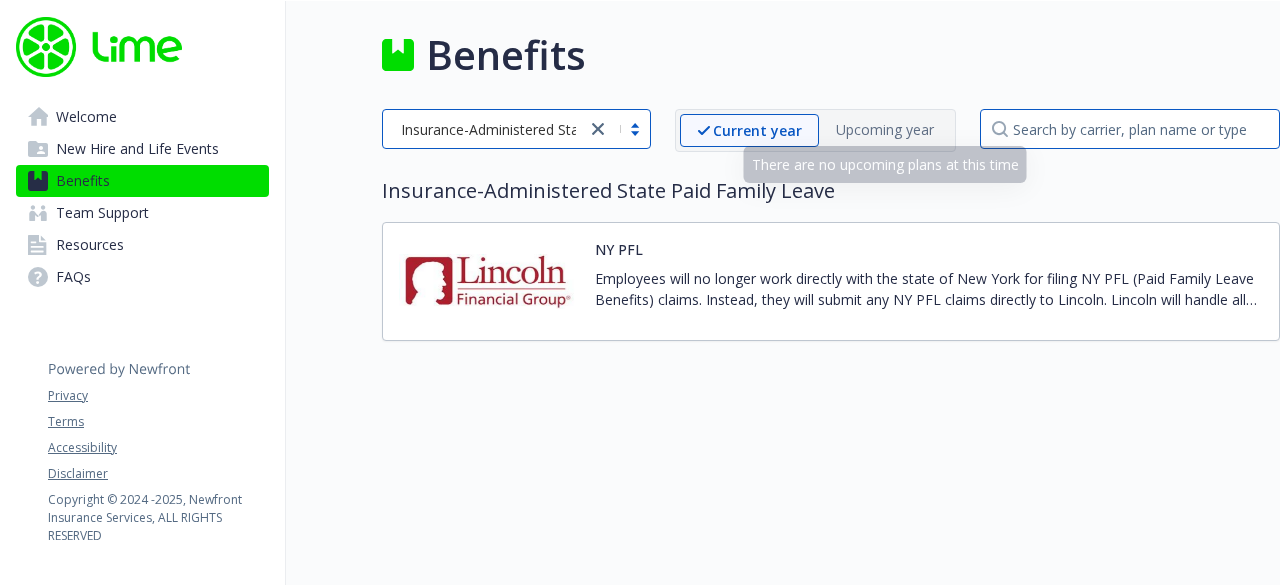 click at bounding box center (1130, 129) 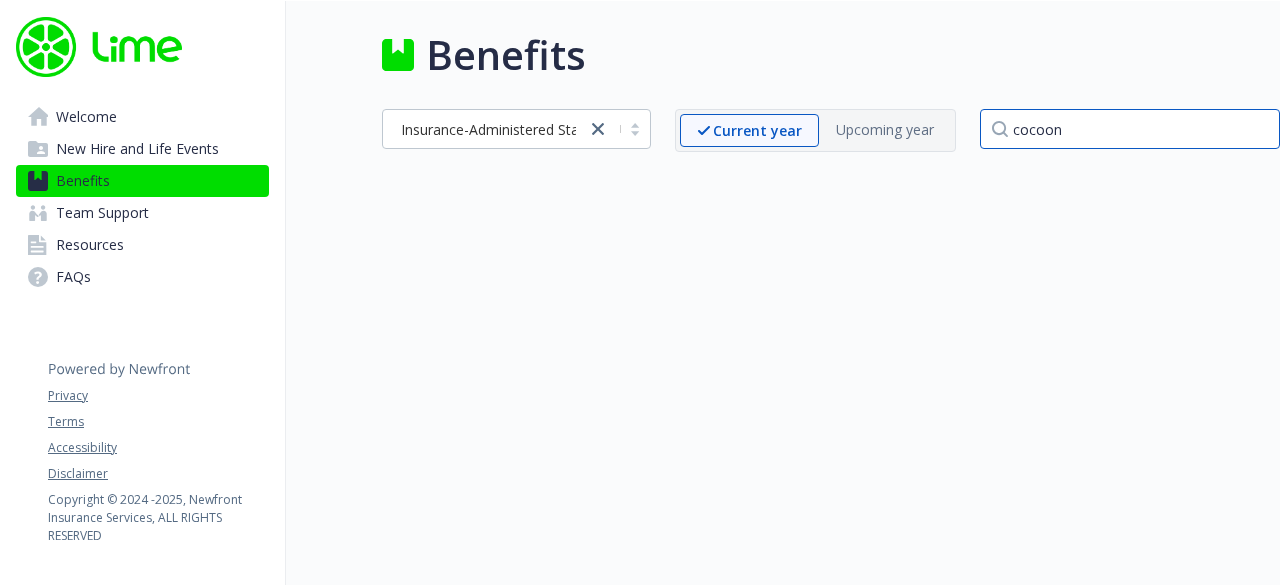 type on "cocoon" 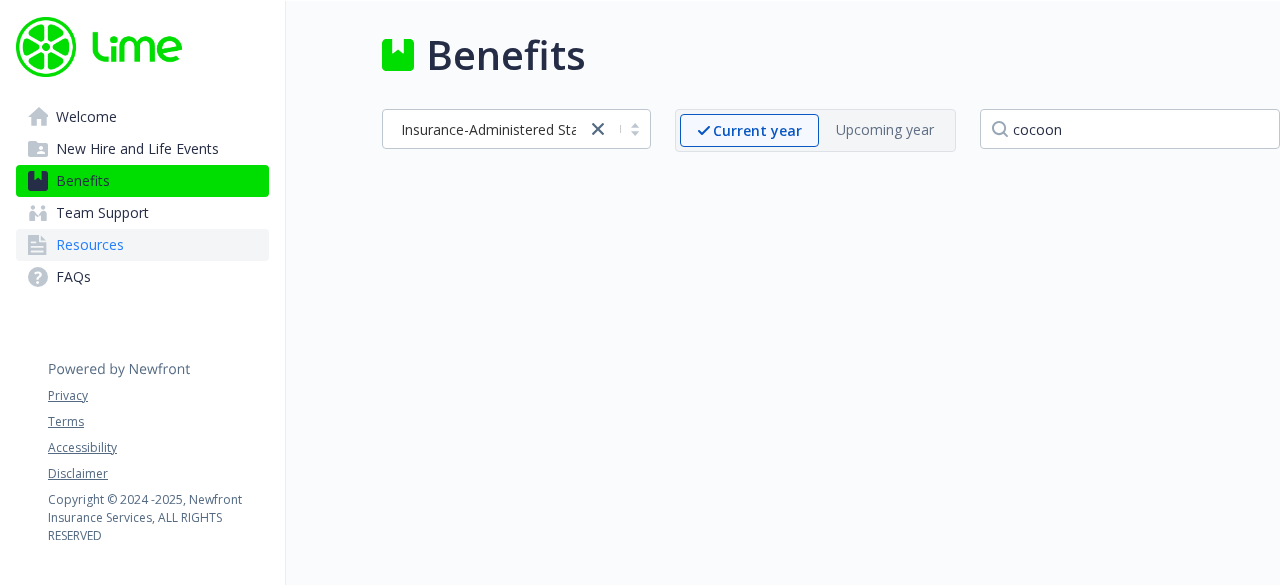 click on "Resources" at bounding box center (142, 245) 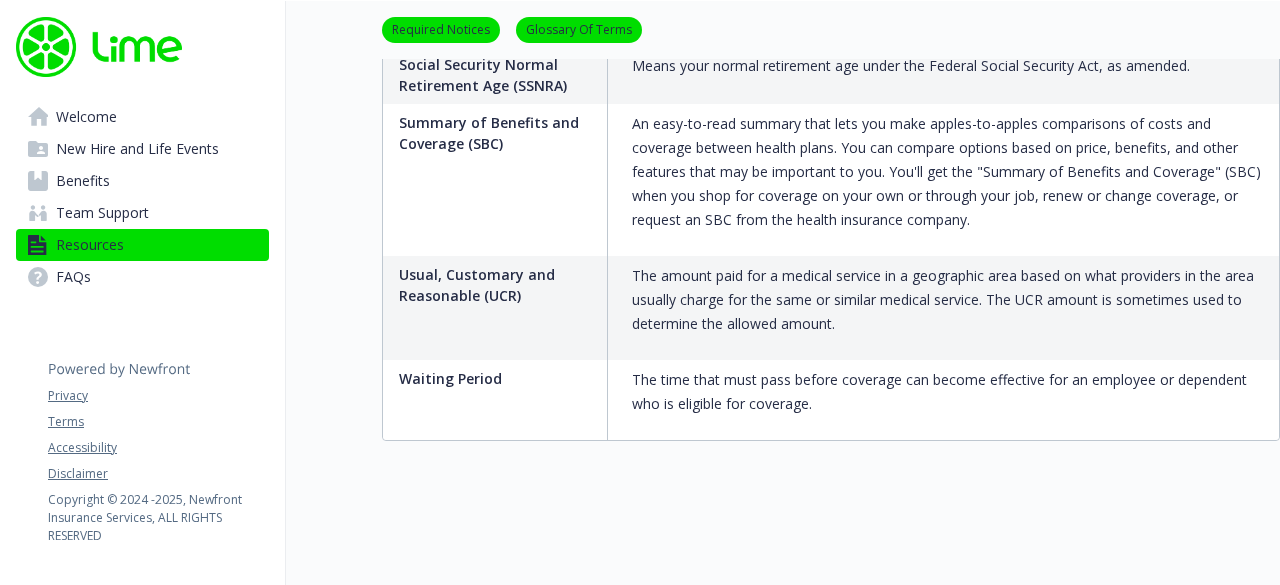 scroll, scrollTop: 1096, scrollLeft: 0, axis: vertical 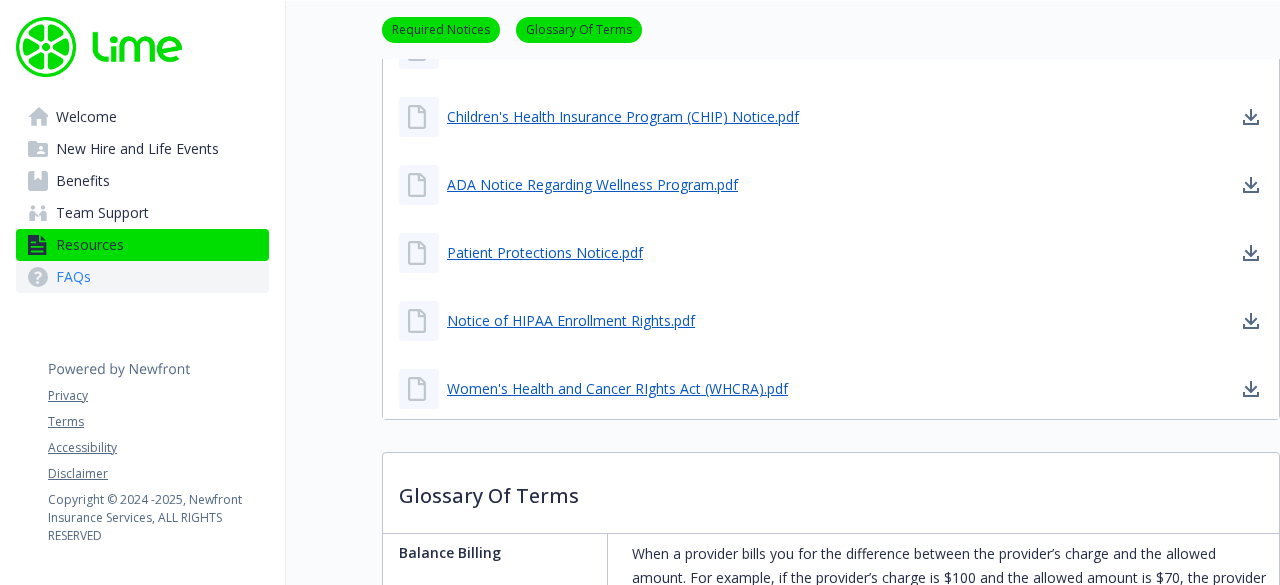 click on "FAQs" at bounding box center [142, 277] 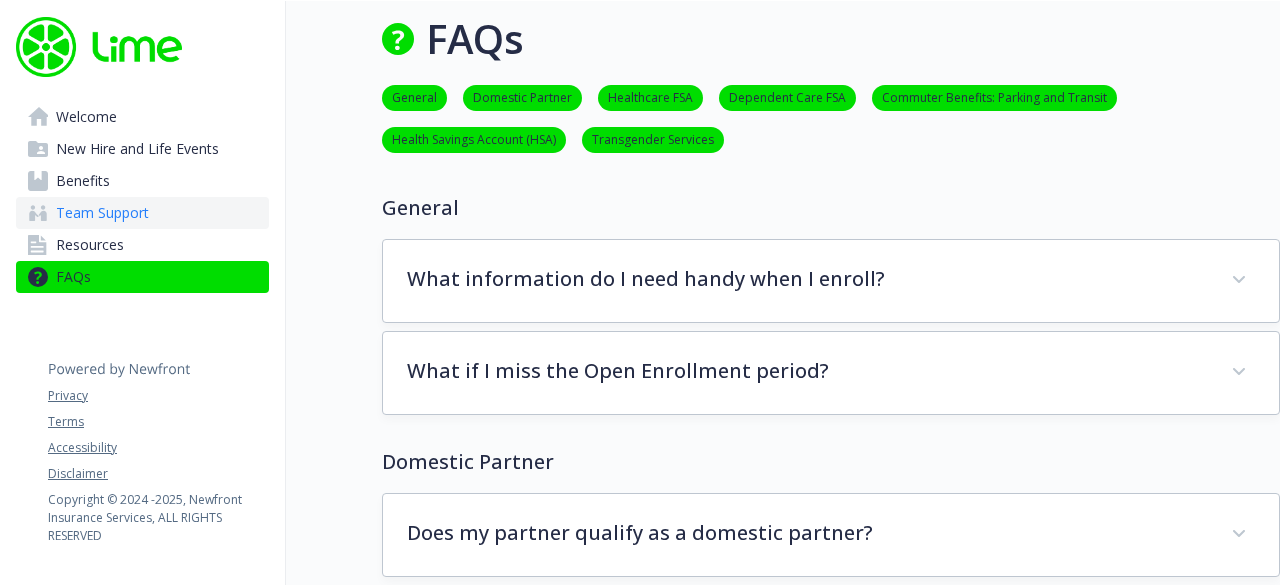 scroll, scrollTop: 1096, scrollLeft: 0, axis: vertical 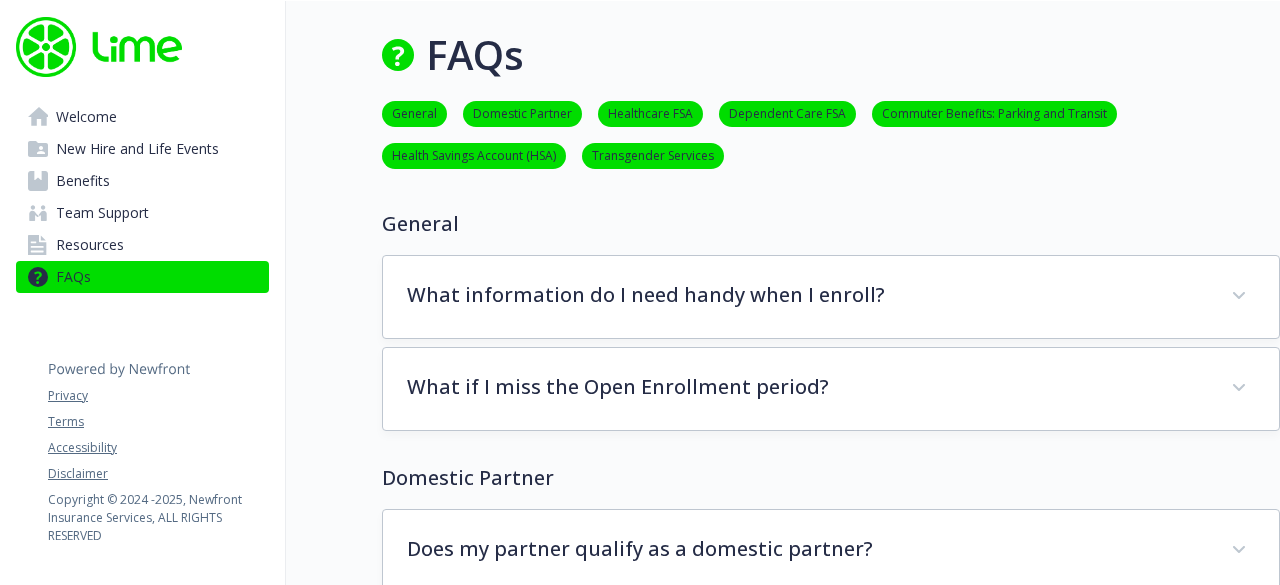 click on "FAQs" at bounding box center [831, 55] 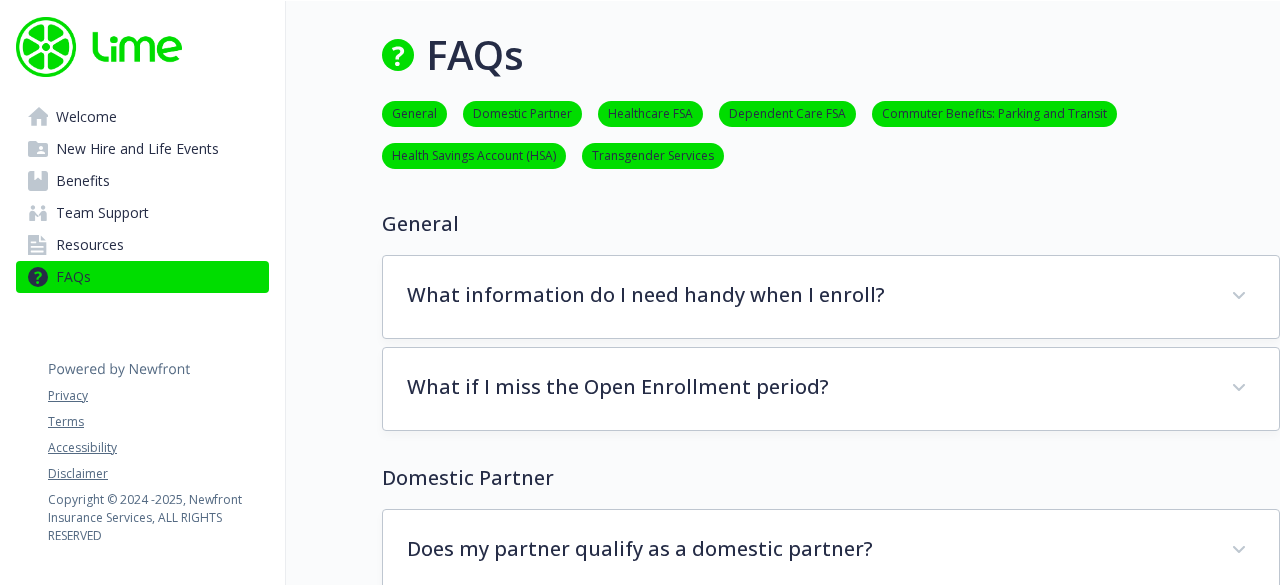 click on "General" at bounding box center (414, 112) 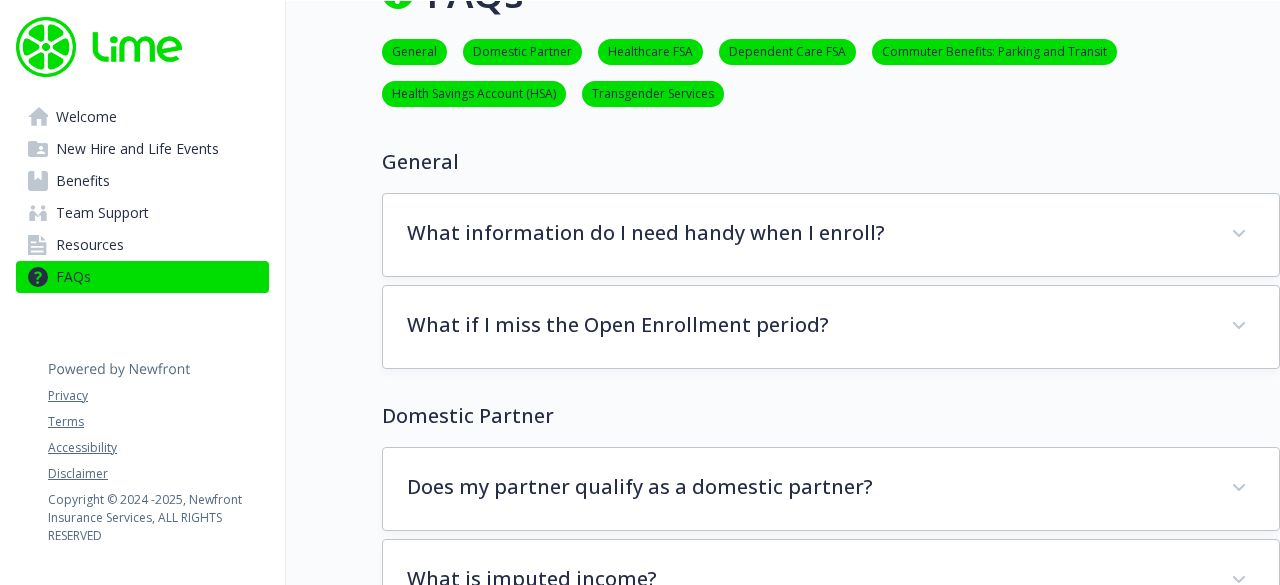 scroll, scrollTop: 104, scrollLeft: 15, axis: both 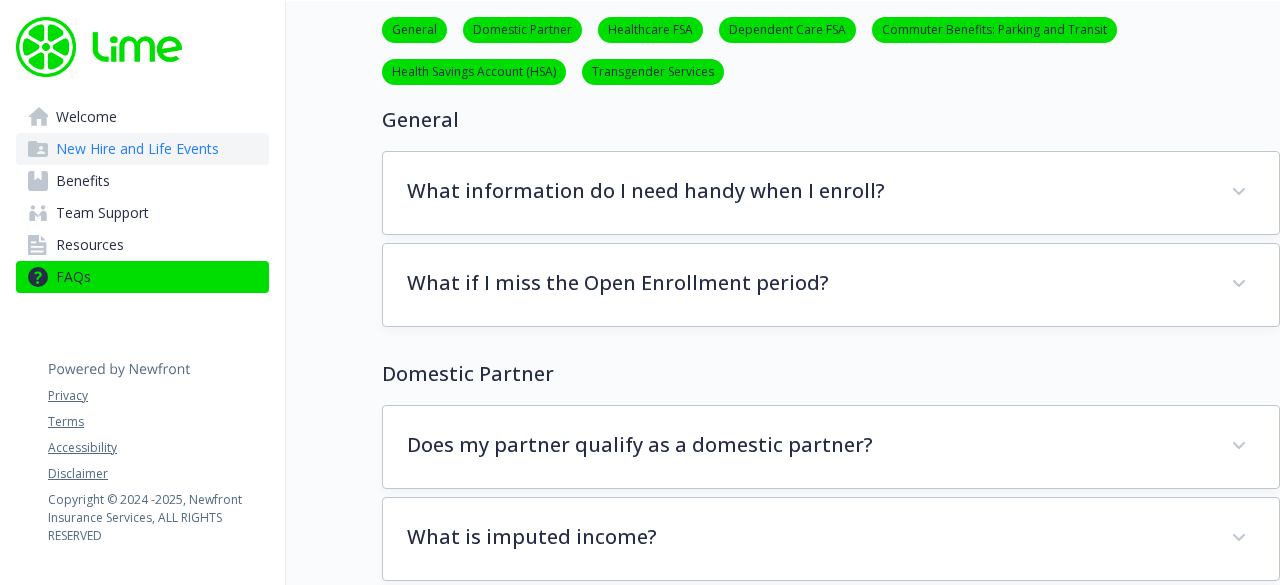 click on "New Hire and Life Events" at bounding box center [137, 149] 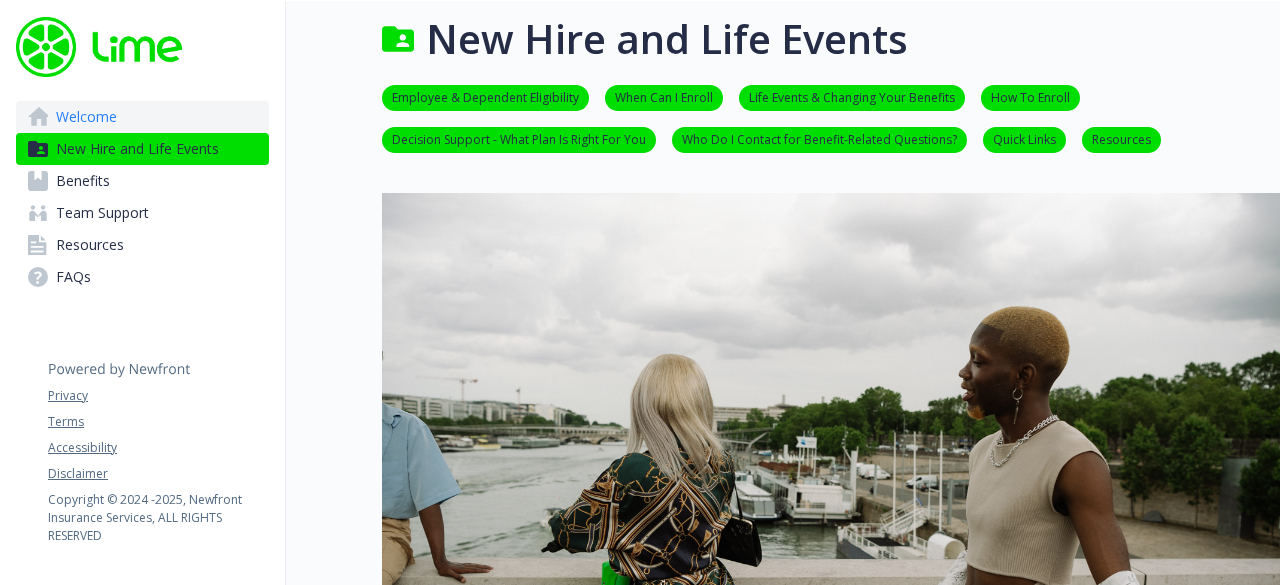 scroll, scrollTop: 104, scrollLeft: 15, axis: both 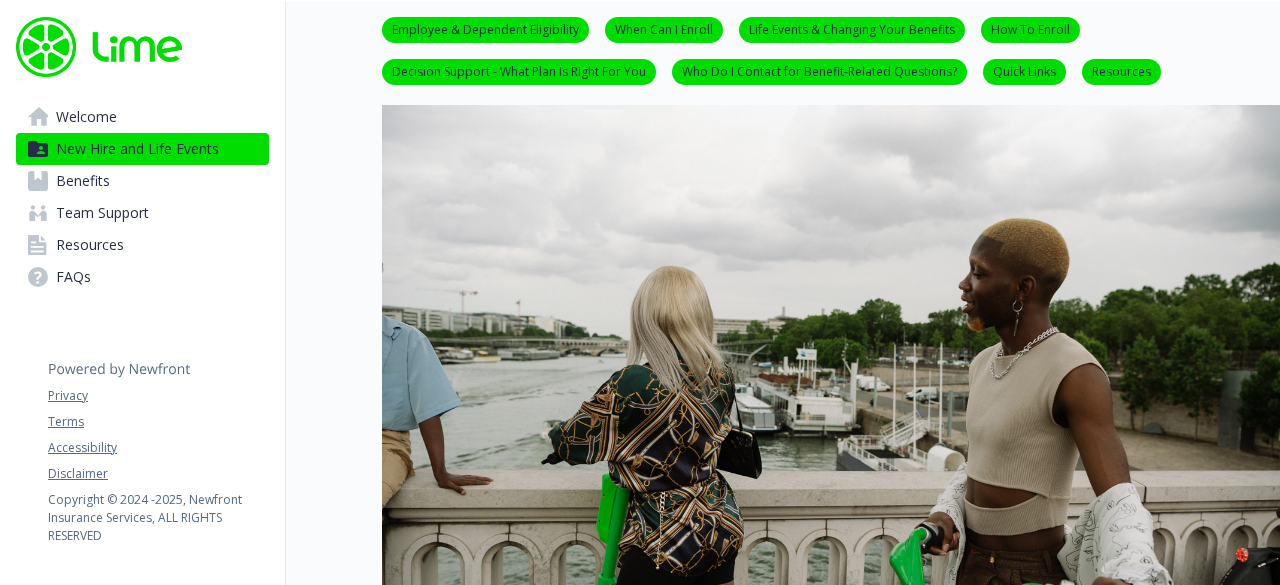 click on "Quick Links" at bounding box center [1024, 70] 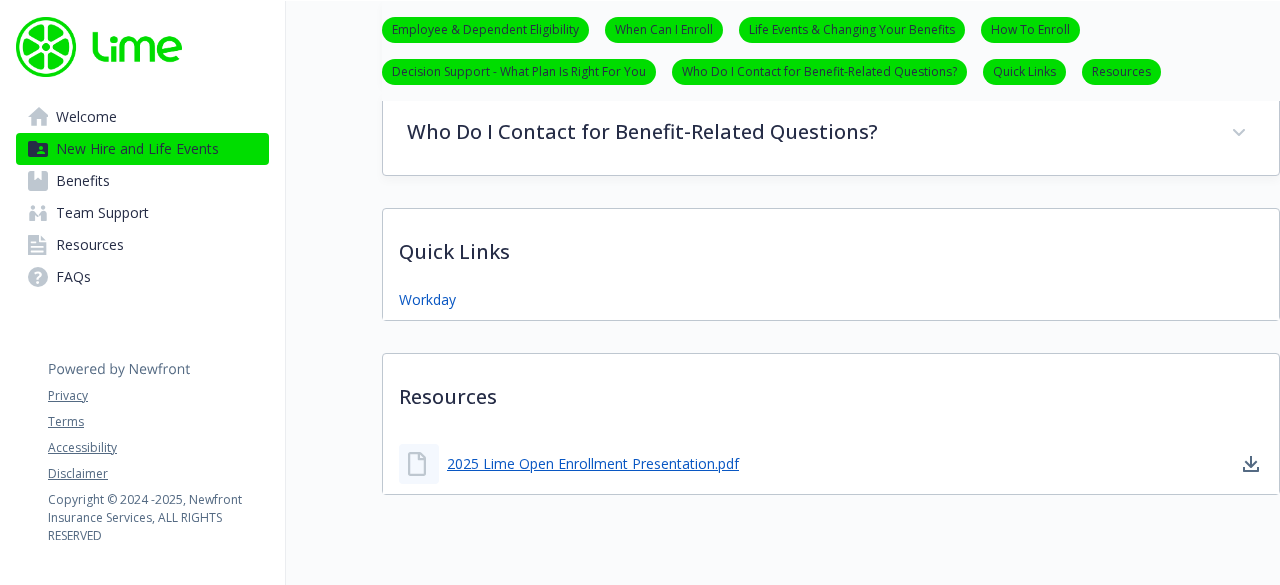 scroll, scrollTop: 1271, scrollLeft: 15, axis: both 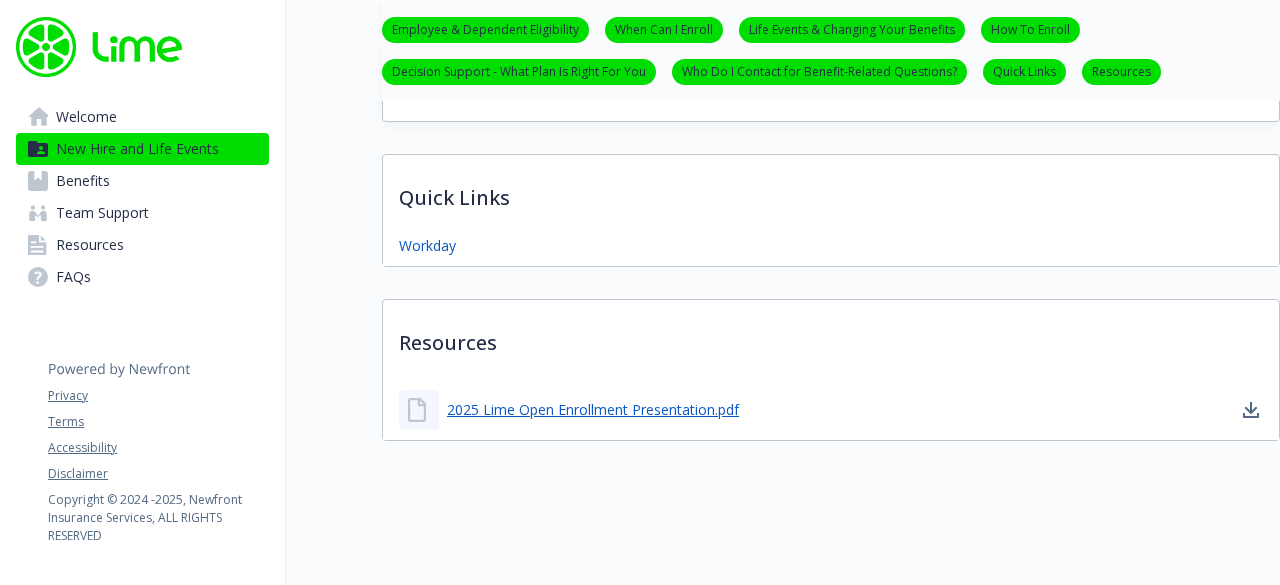 click on "Resources" at bounding box center [1121, 70] 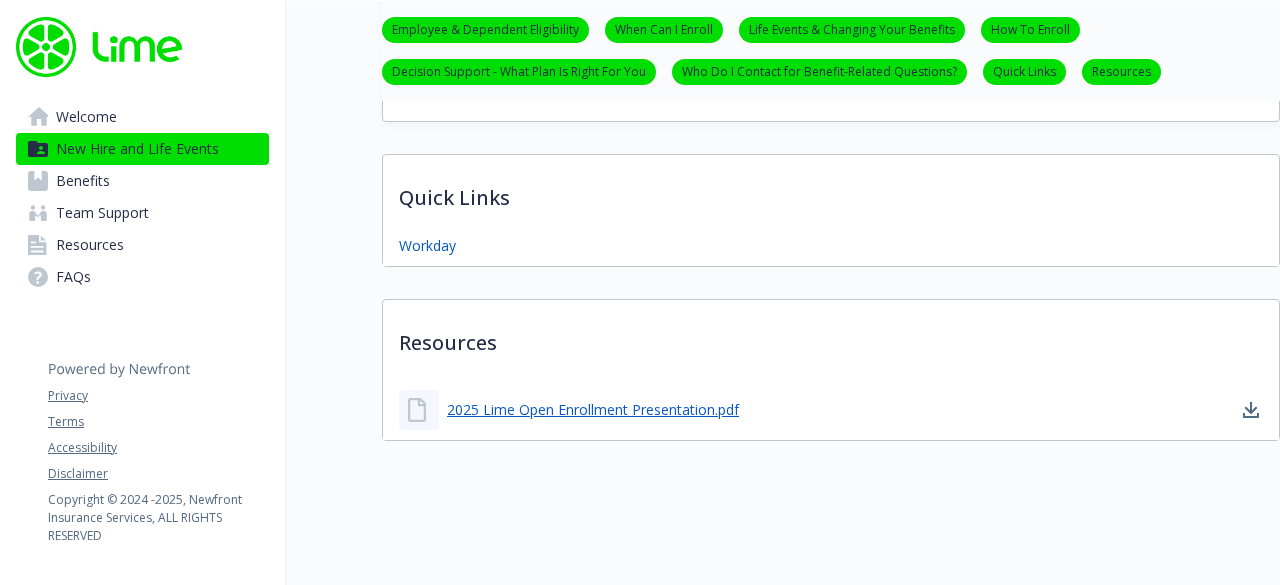click on "Resources" at bounding box center [1121, 70] 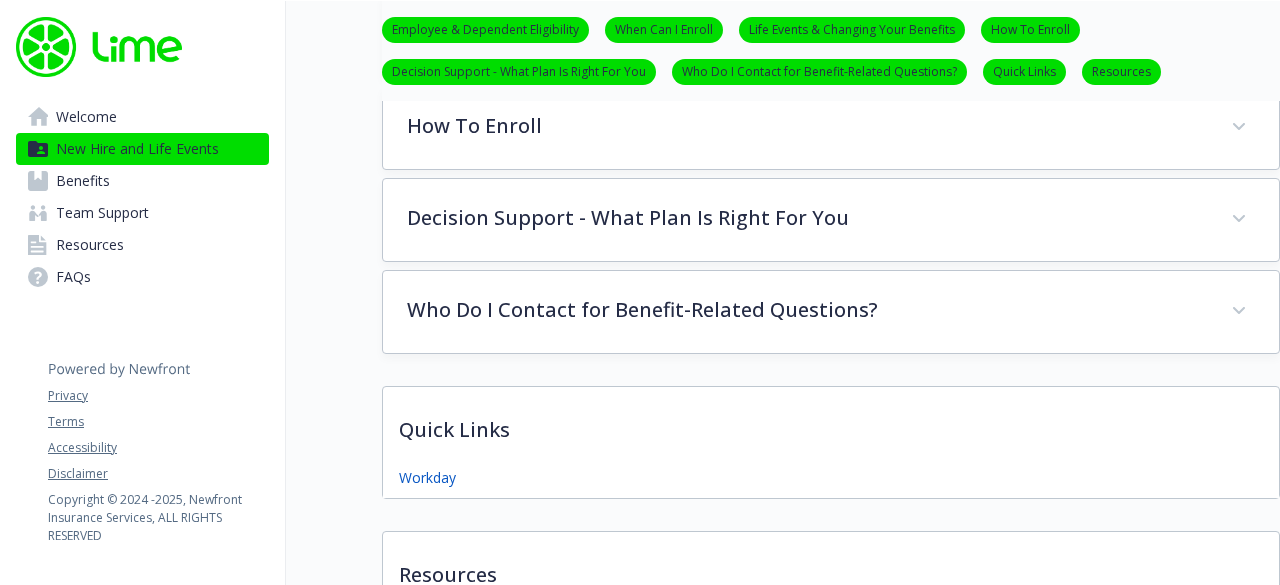 scroll, scrollTop: 917, scrollLeft: 15, axis: both 